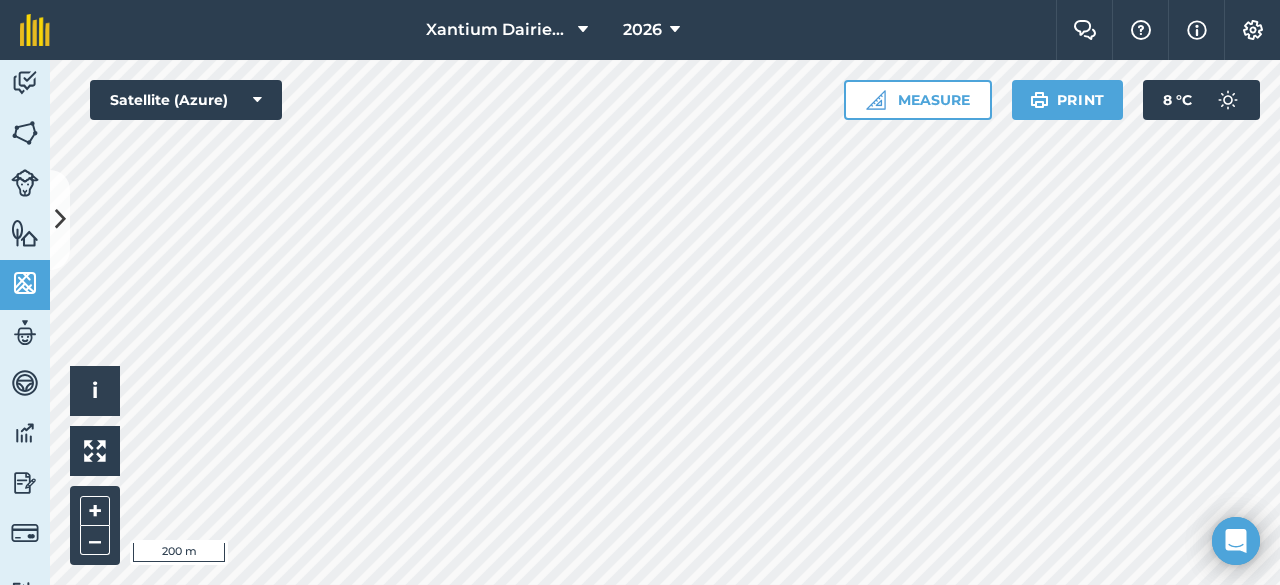 scroll, scrollTop: 0, scrollLeft: 0, axis: both 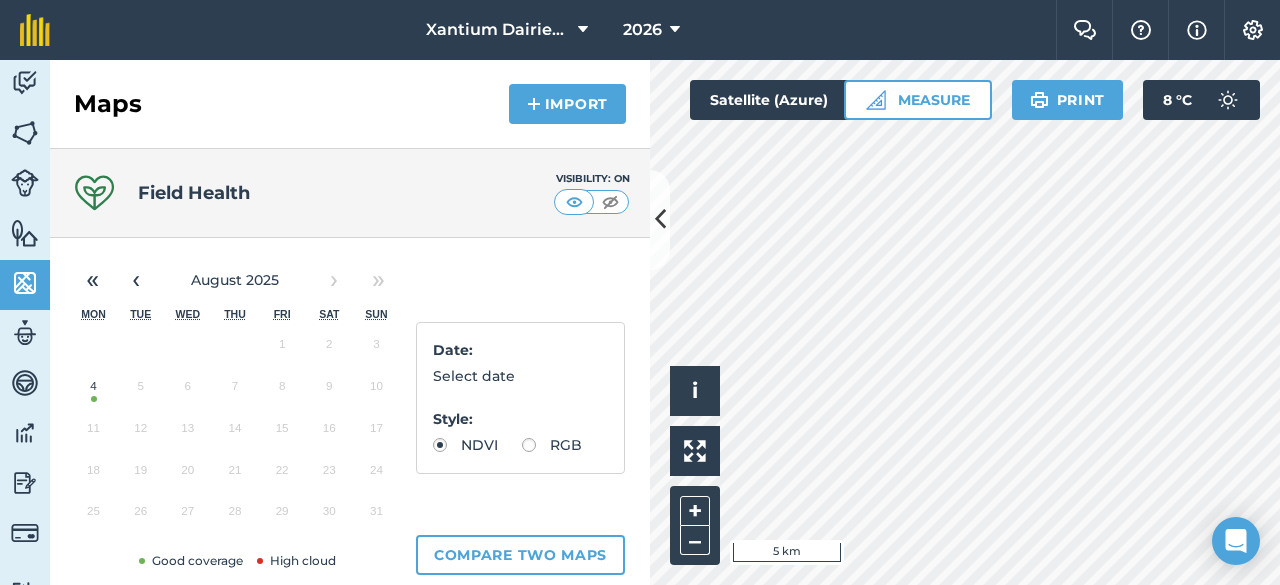 click on "4" at bounding box center [93, 391] 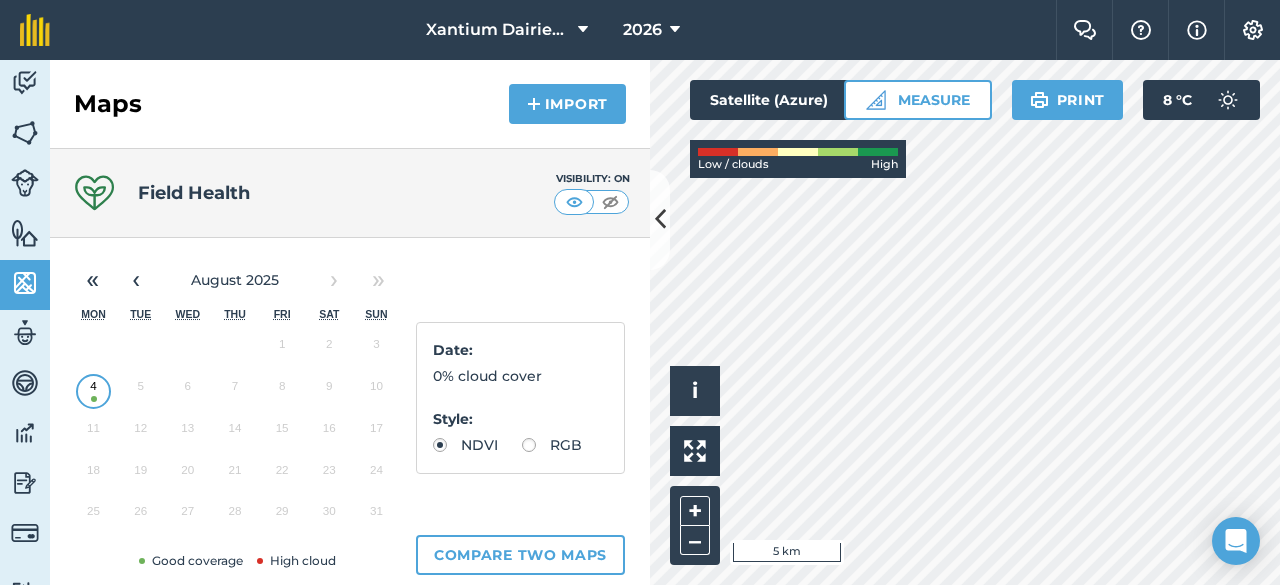click on "RGB" at bounding box center [552, 445] 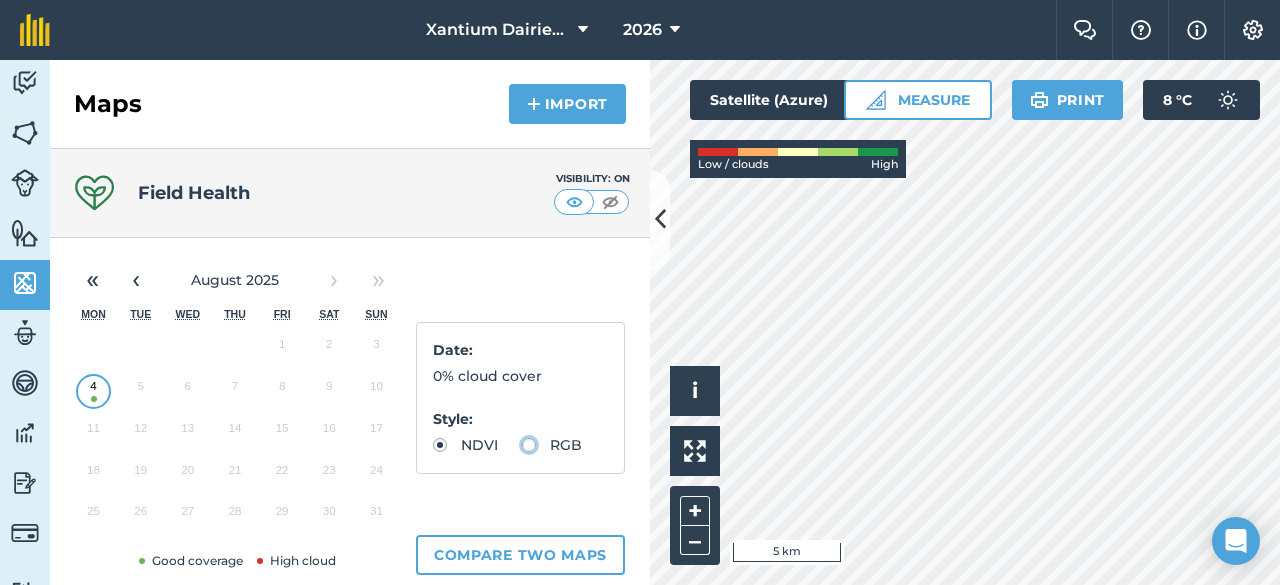 click on "RGB" at bounding box center [-9943, 444] 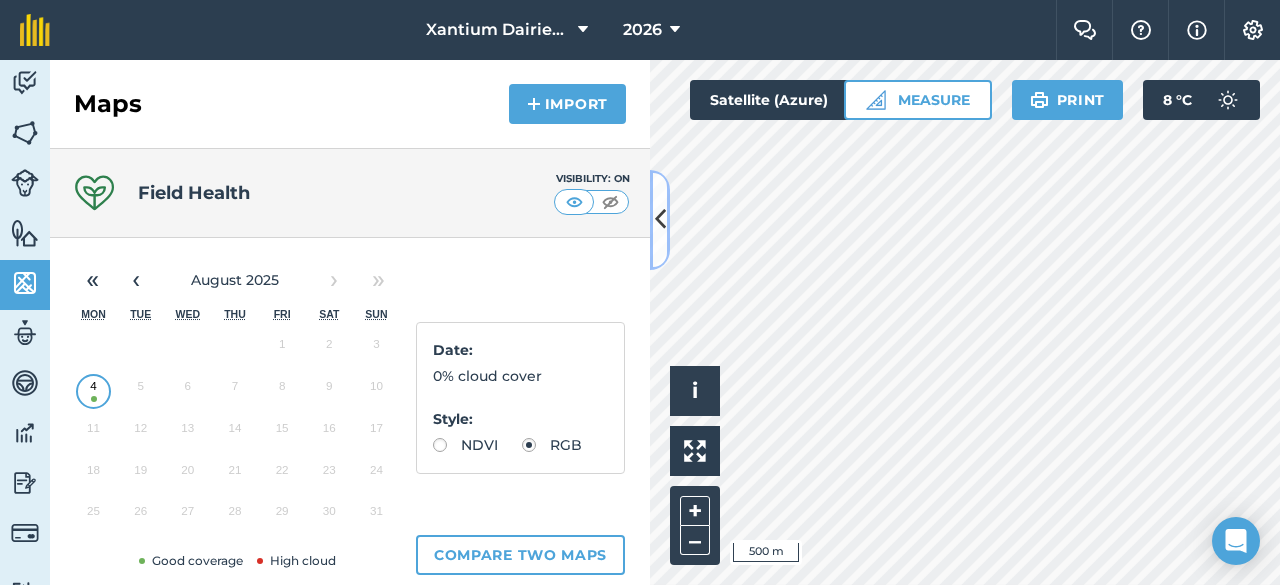 click at bounding box center [660, 219] 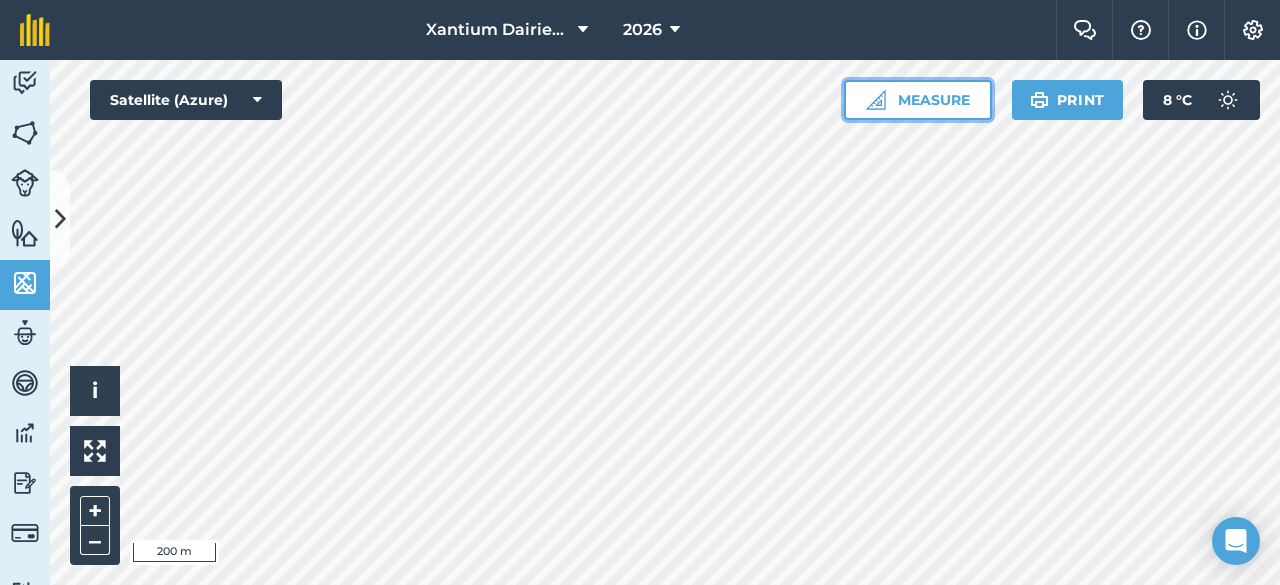 click on "Measure" at bounding box center (918, 100) 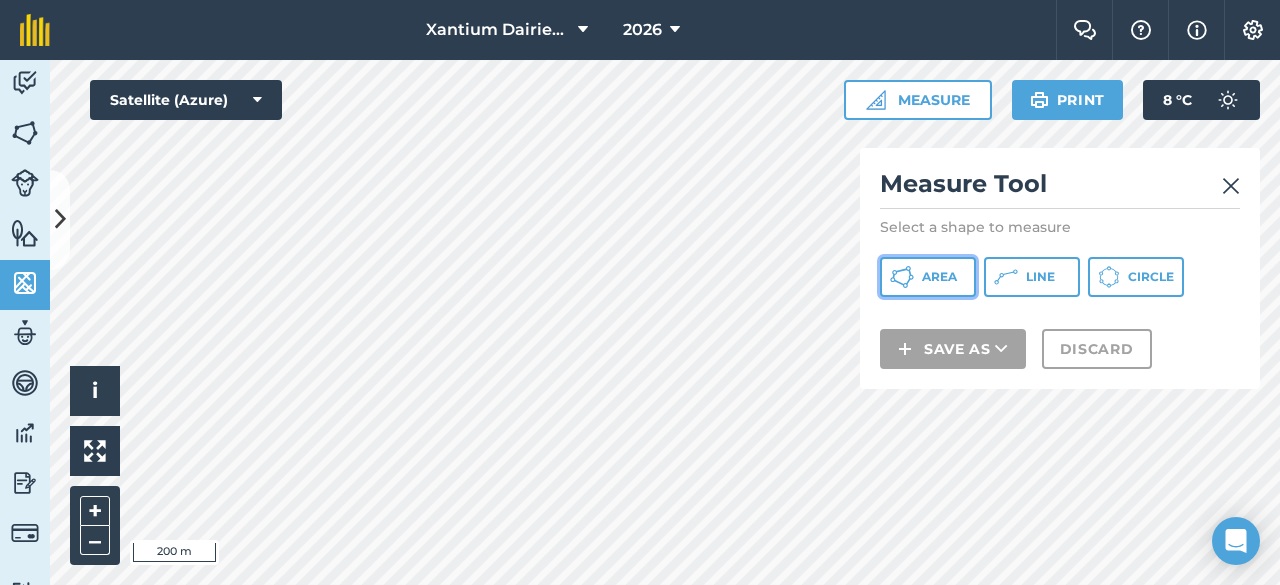 click 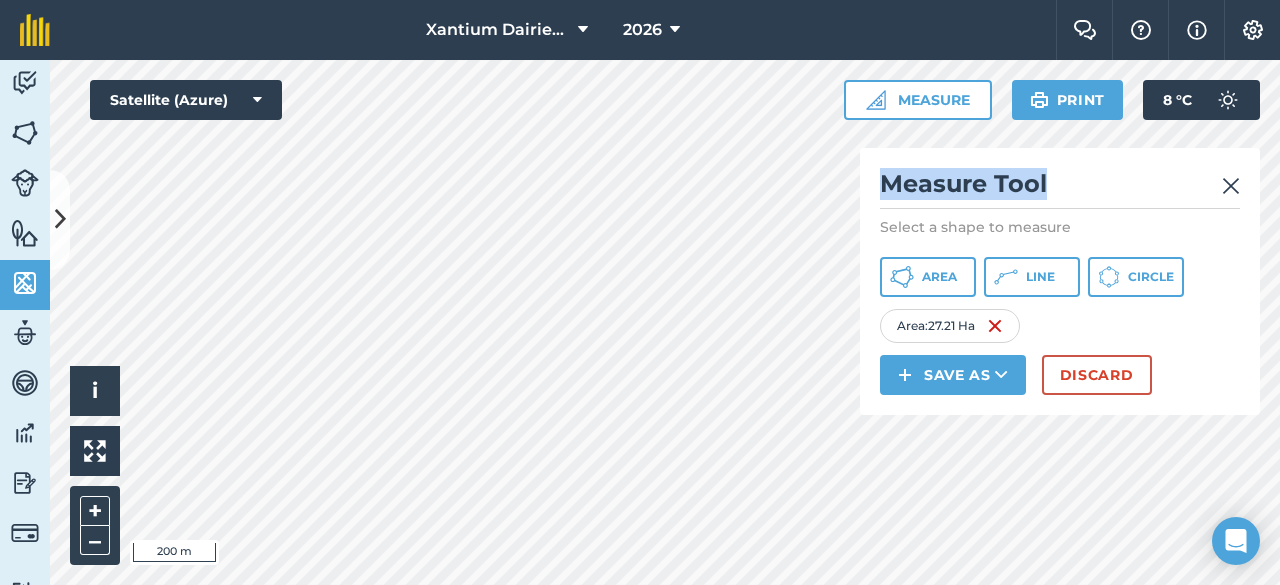 click on "Click to start drawing i © 2025 TomTom, Microsoft 200 m + – Satellite (Azure) Measure Measure Tool Select a shape to measure Area Line Circle Area :  27.21   Ha   Save as   Discard Print 8   ° C" at bounding box center (665, 322) 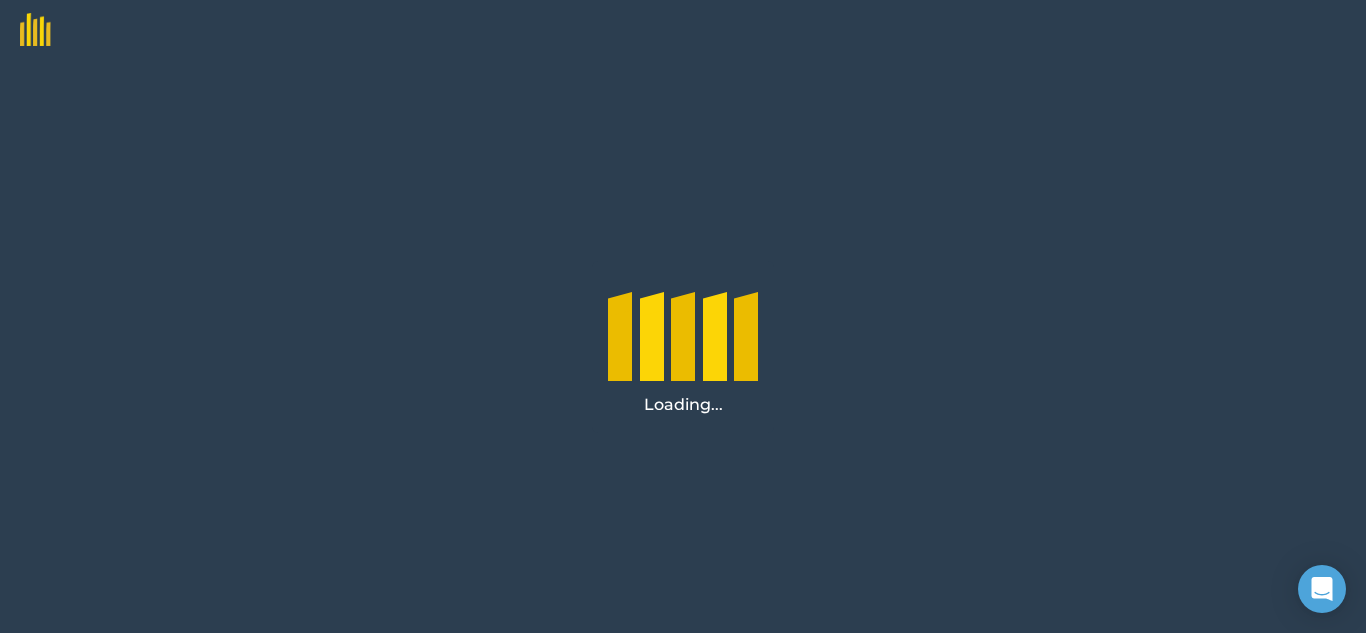 scroll, scrollTop: 0, scrollLeft: 0, axis: both 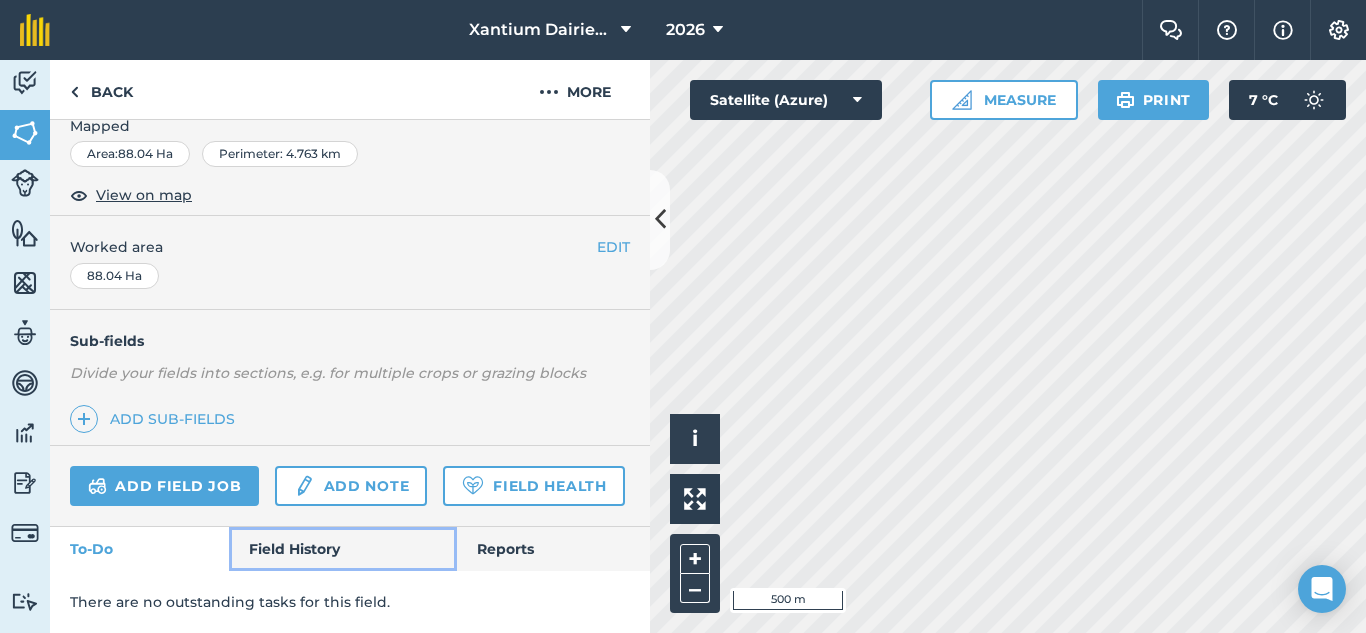 click on "Field History" at bounding box center [342, 549] 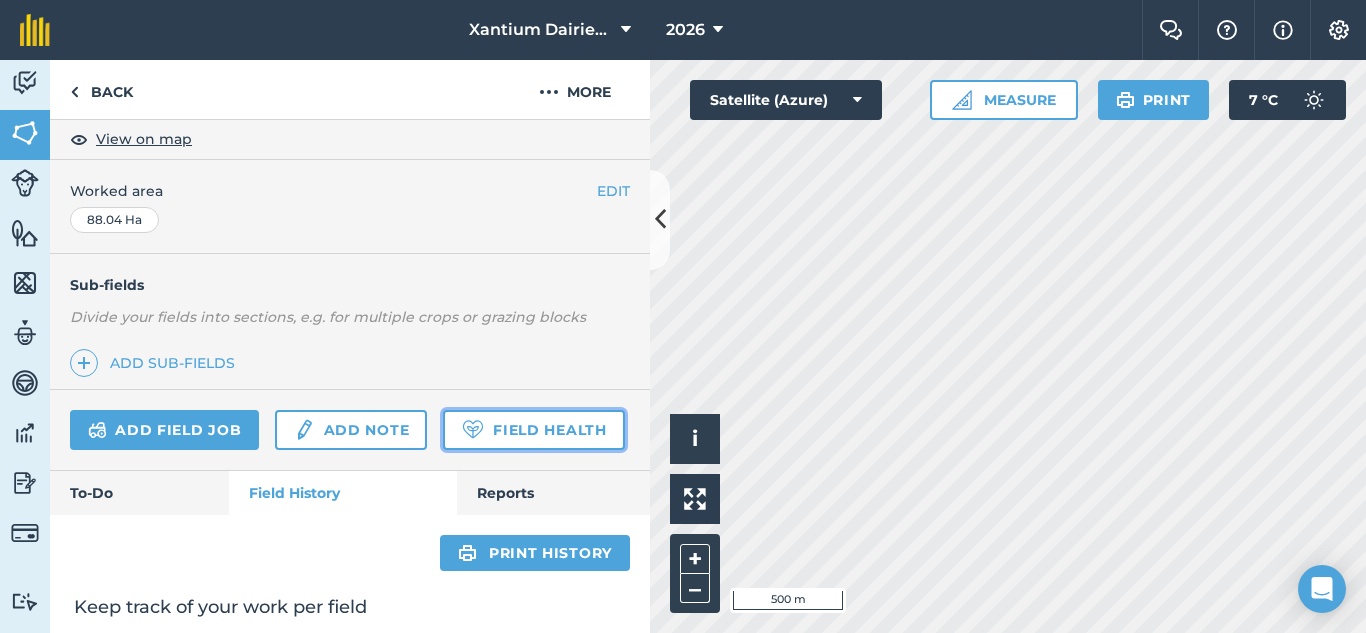 click on "Field Health" at bounding box center (533, 430) 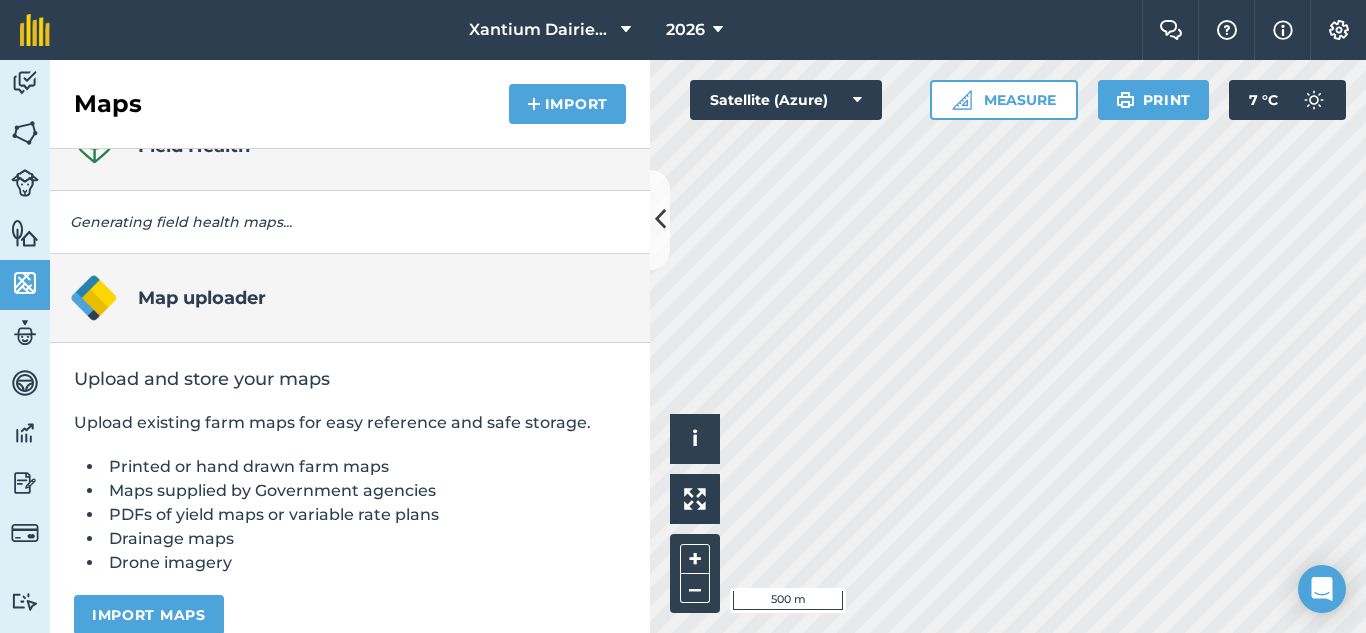 scroll, scrollTop: 73, scrollLeft: 0, axis: vertical 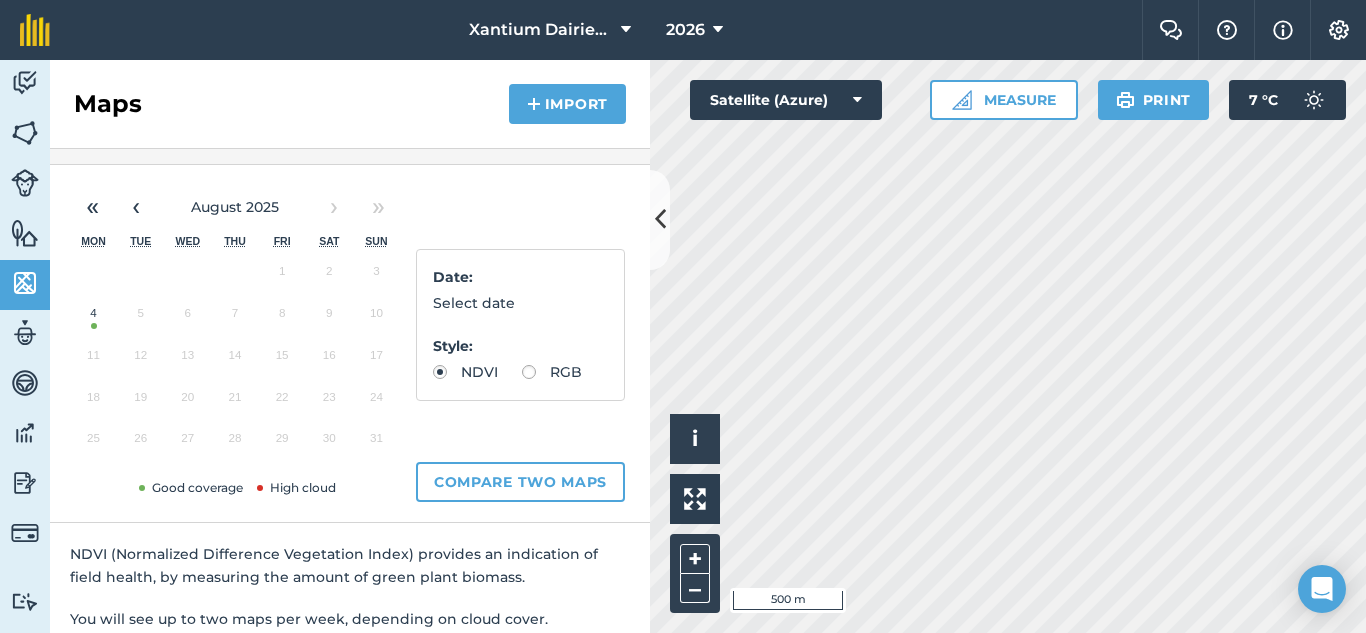 click on "4" at bounding box center [93, 318] 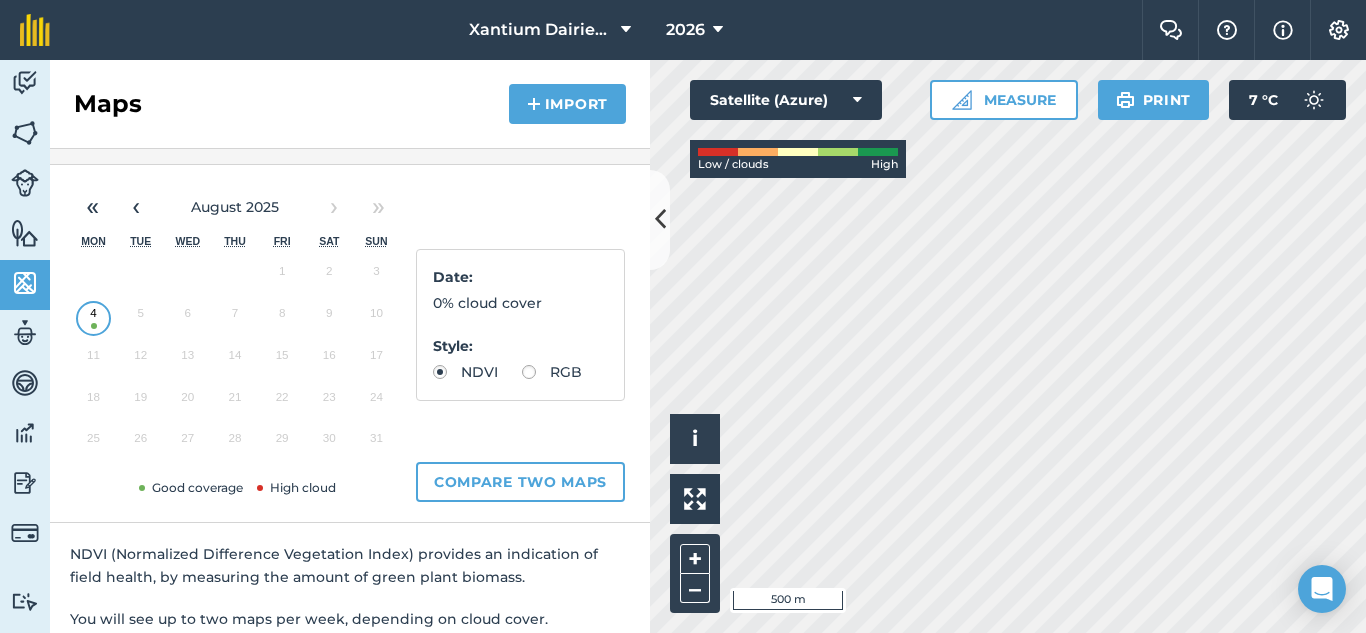 click on "RGB" at bounding box center (552, 372) 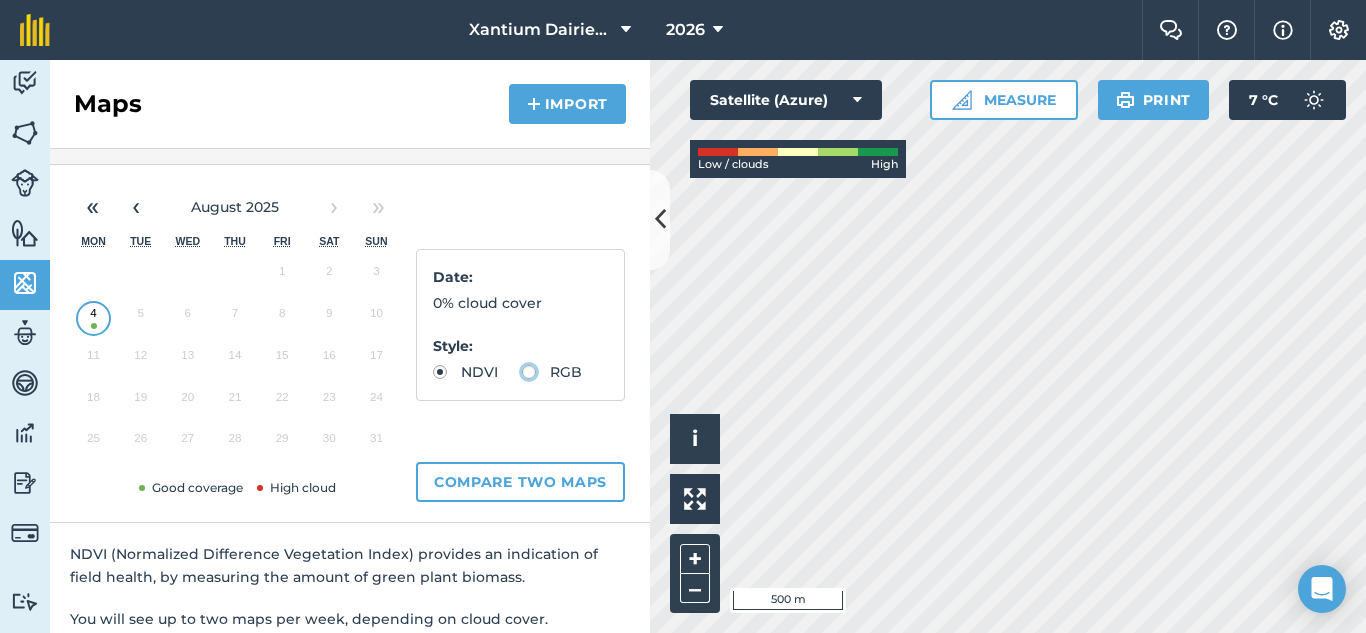 click on "RGB" at bounding box center (-9943, 444) 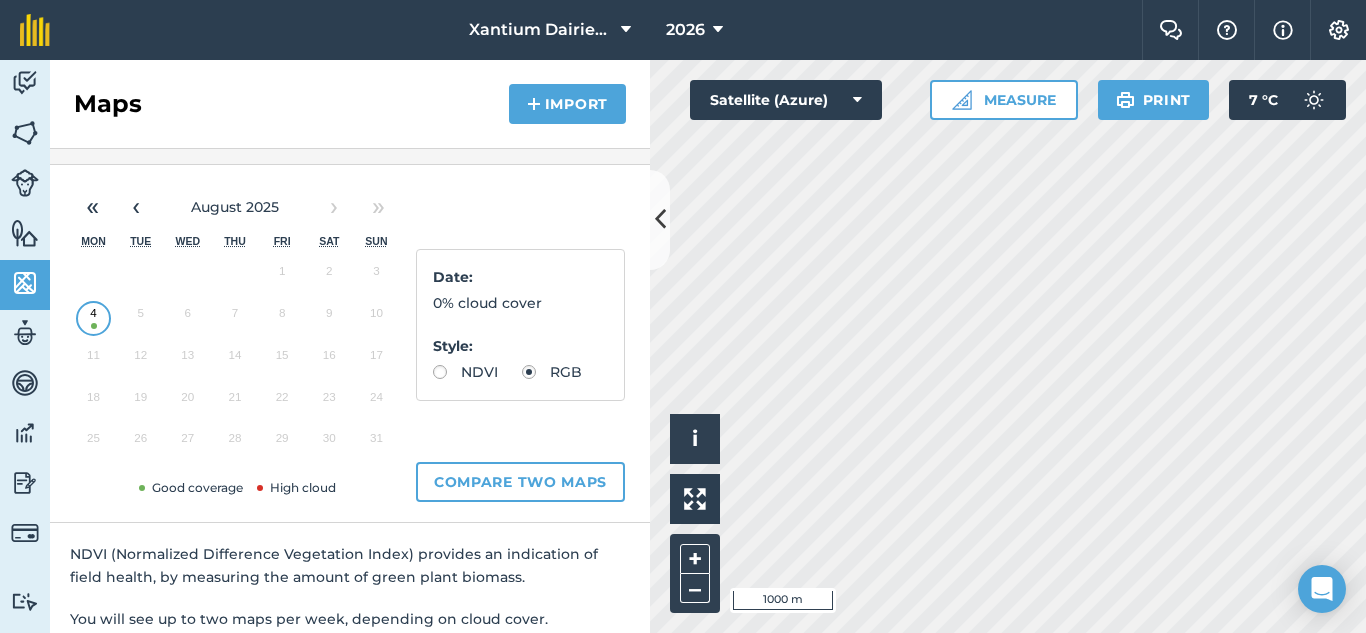 click on "NDVI" at bounding box center (465, 372) 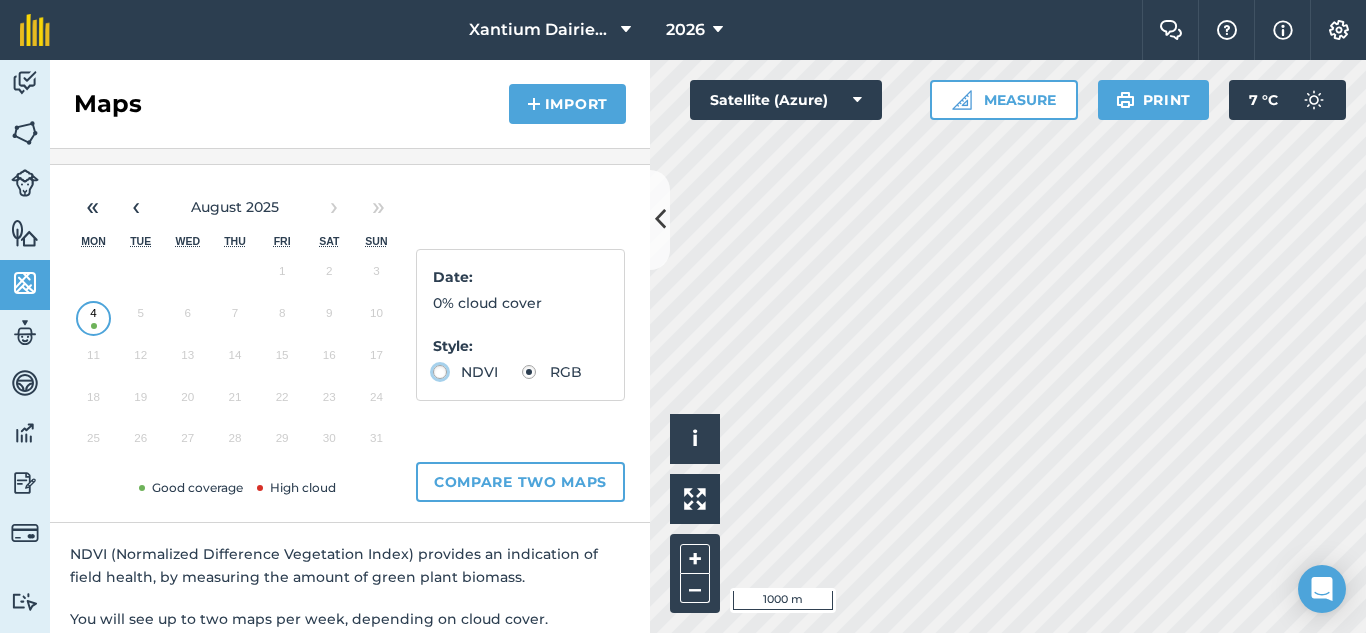 radio on "true" 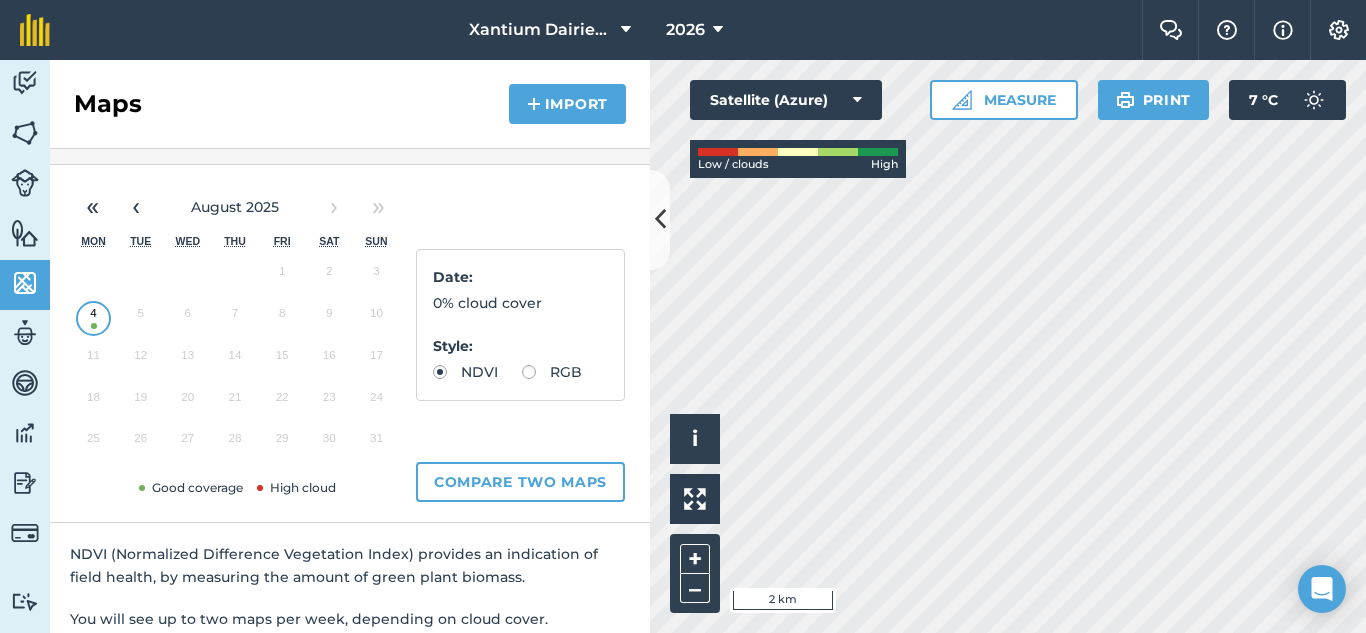 click on "RGB" at bounding box center (552, 372) 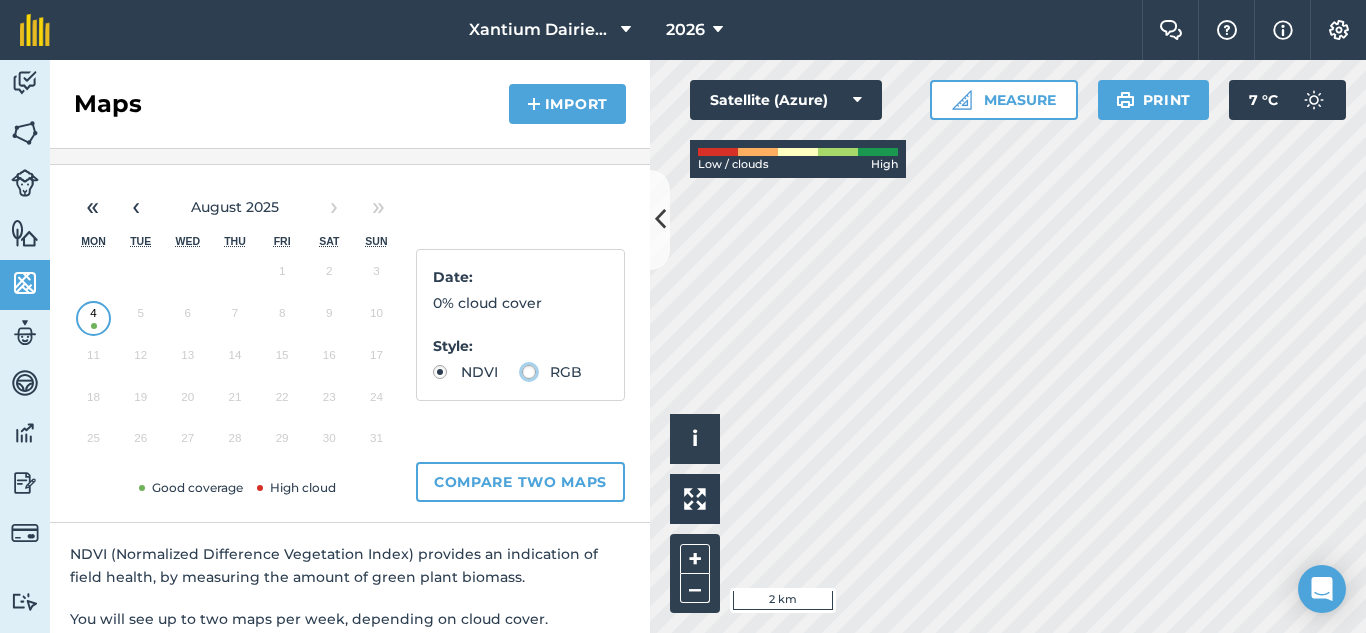 click on "RGB" at bounding box center (-9943, 444) 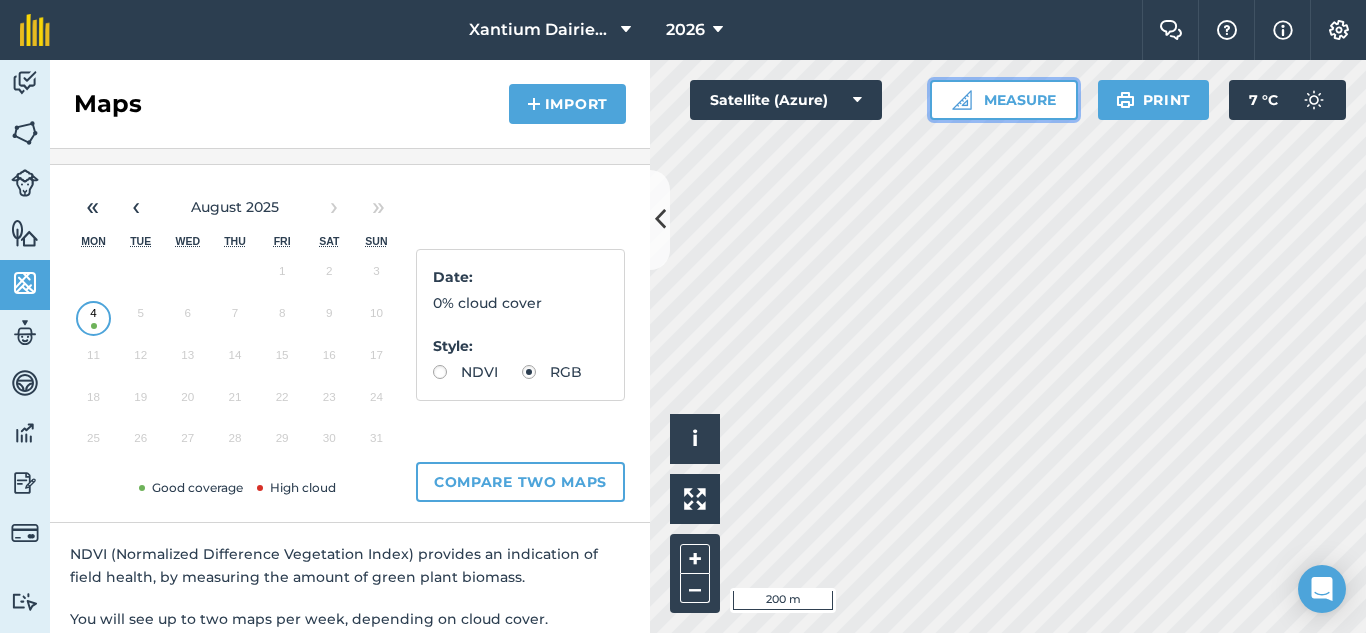 click on "Measure" at bounding box center (1004, 100) 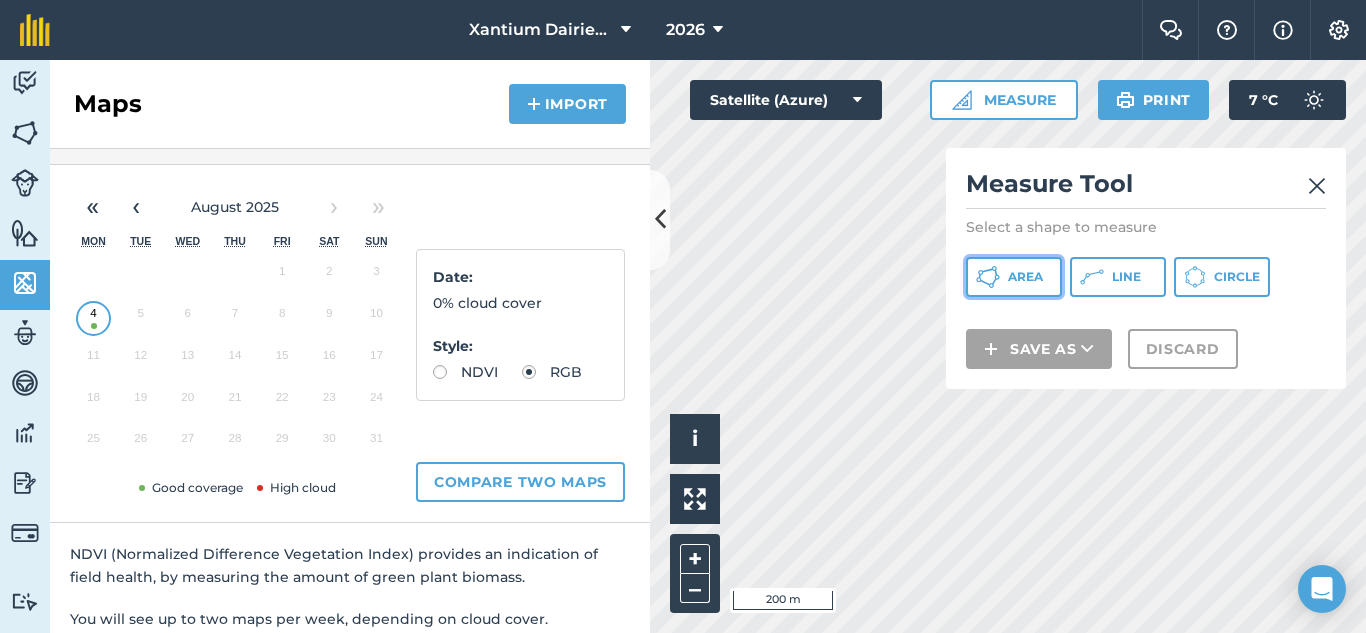 click on "Area" at bounding box center (1025, 277) 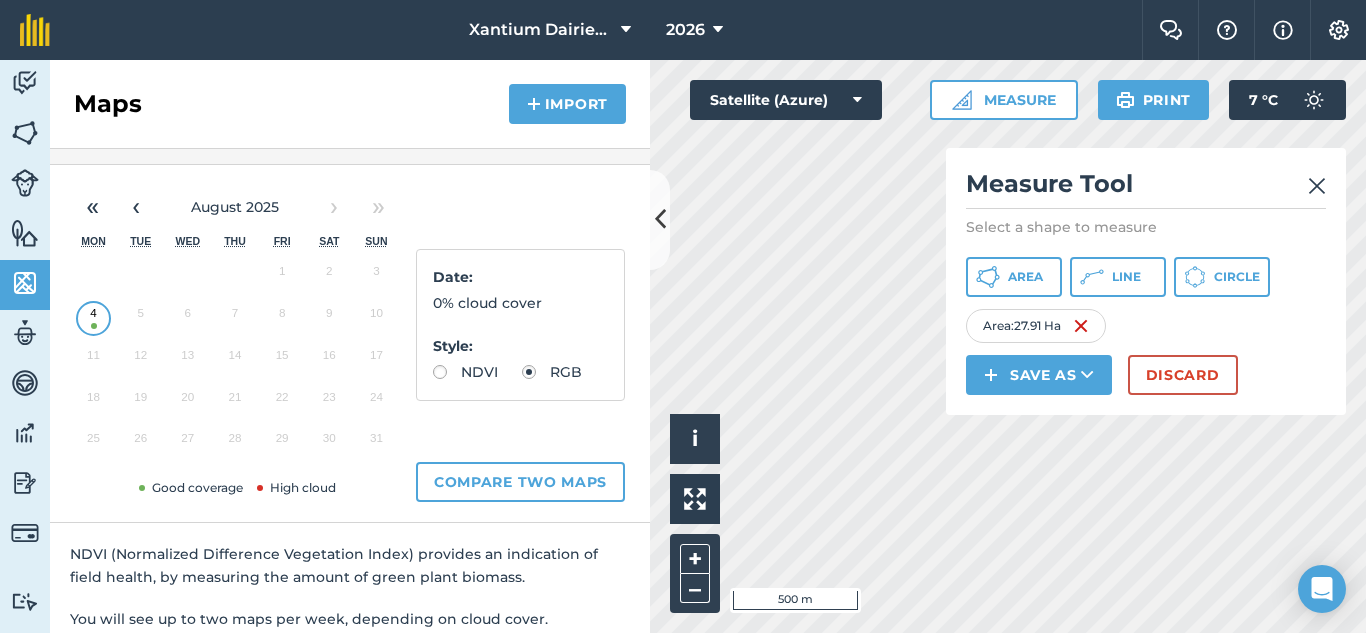 click at bounding box center [1317, 186] 